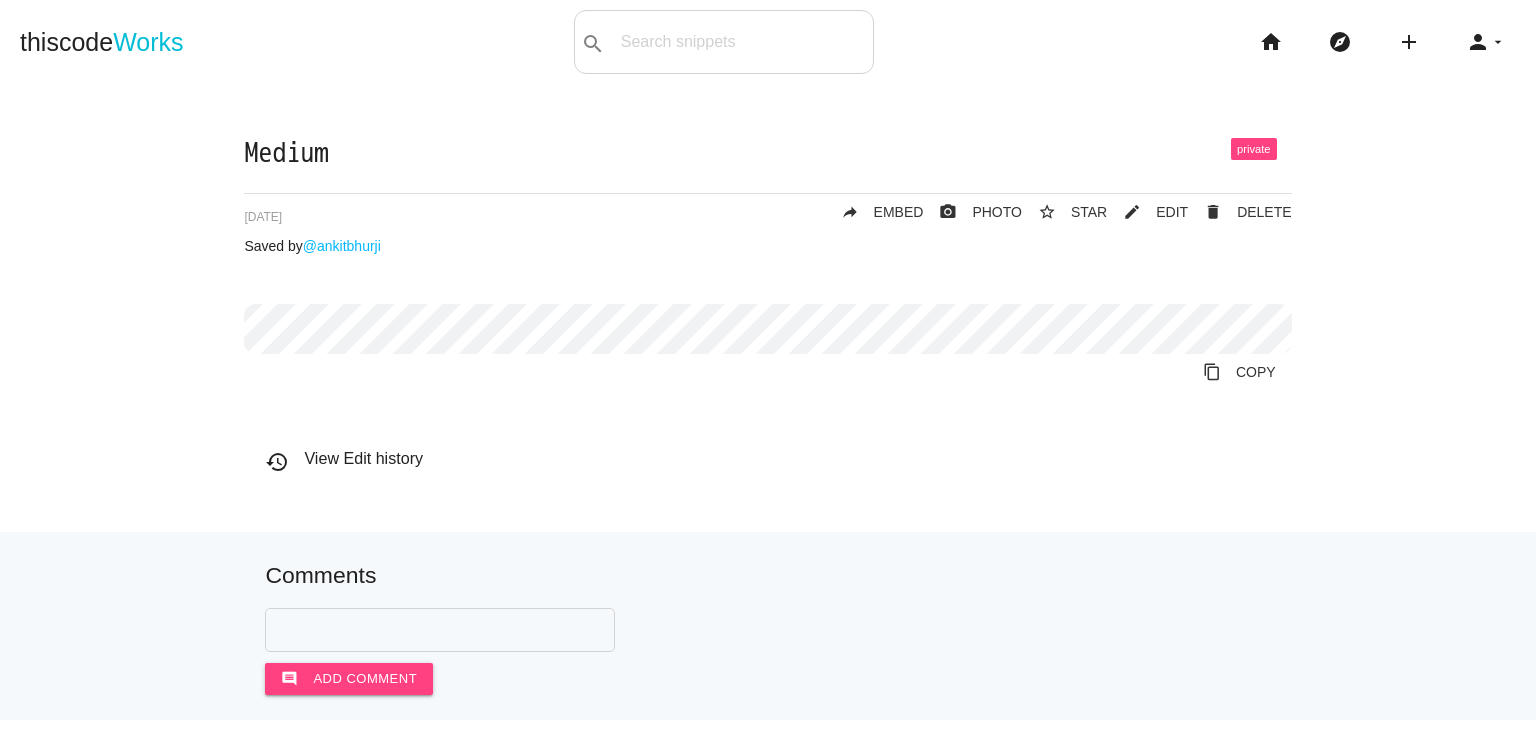 scroll, scrollTop: 0, scrollLeft: 0, axis: both 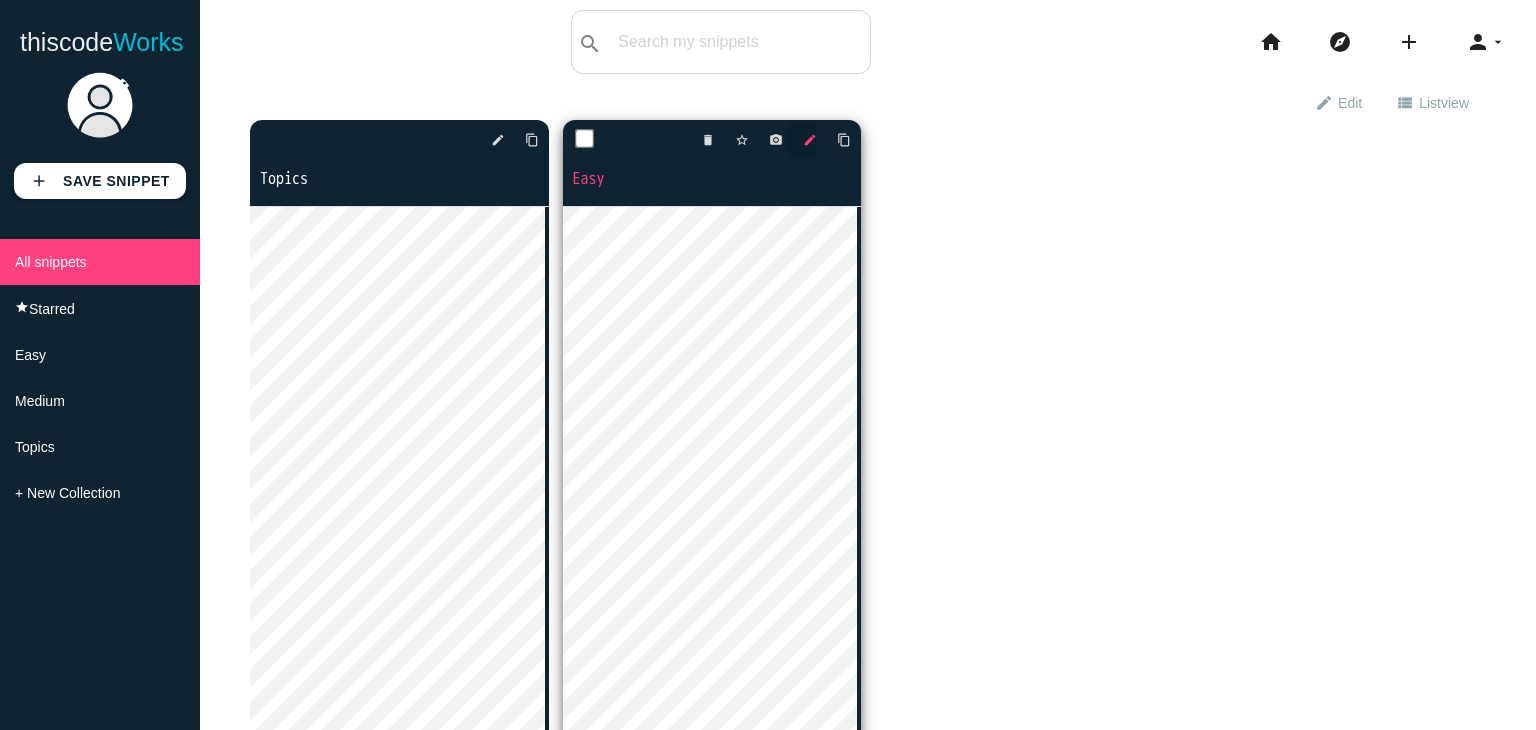 click on "edit" at bounding box center [810, 140] 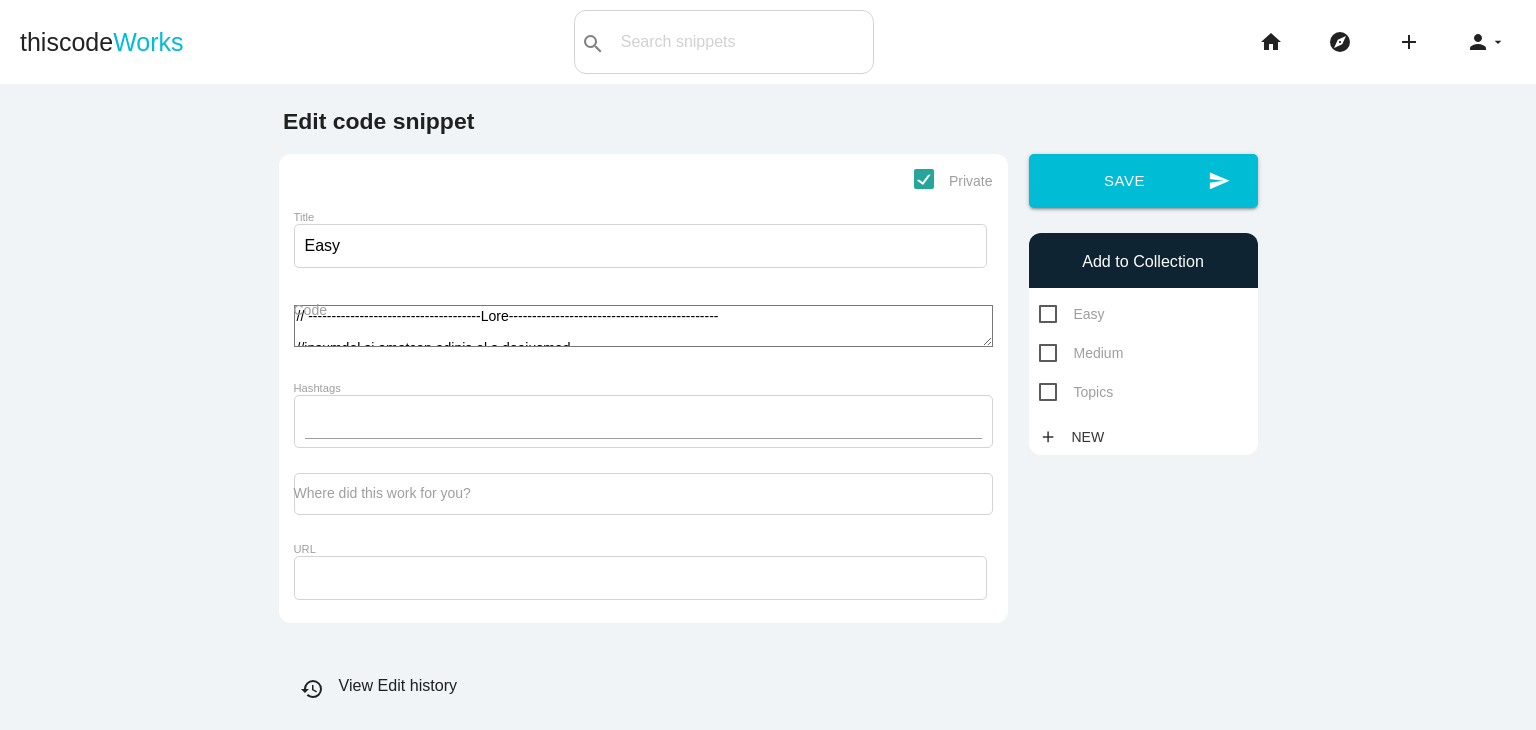 scroll, scrollTop: 0, scrollLeft: 0, axis: both 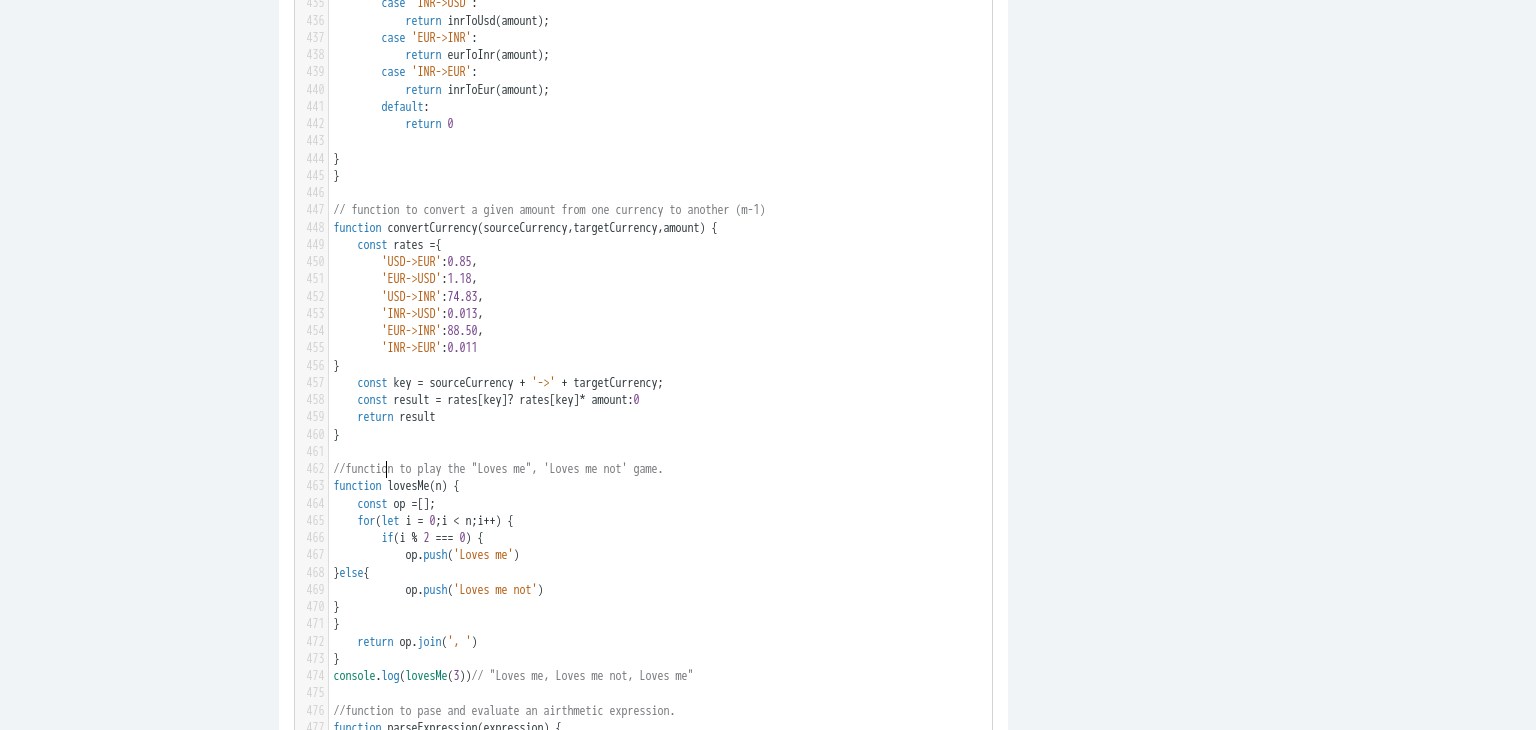click on "//function to play the "Loves me", 'Loves me not' game." at bounding box center [499, 469] 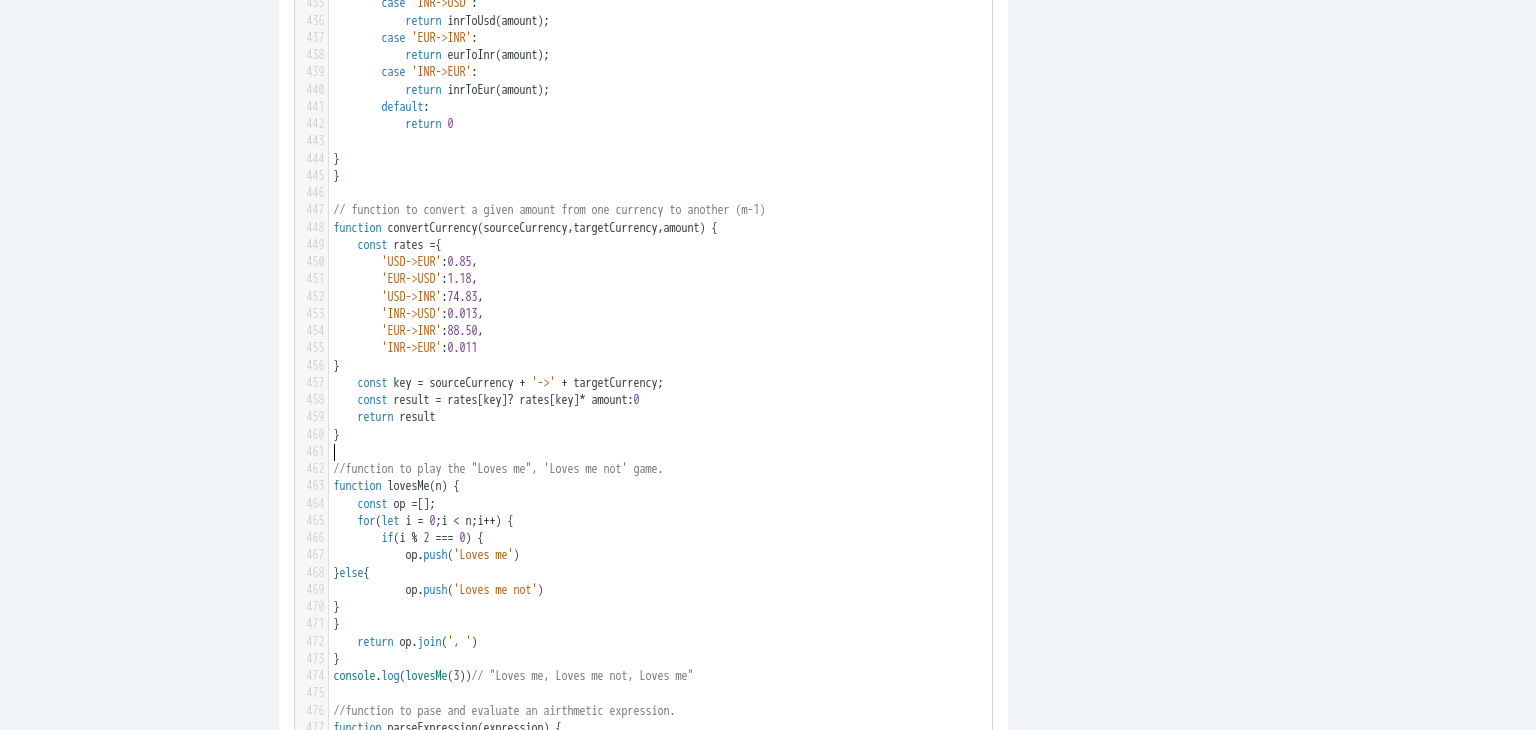 click on "​" at bounding box center [668, 452] 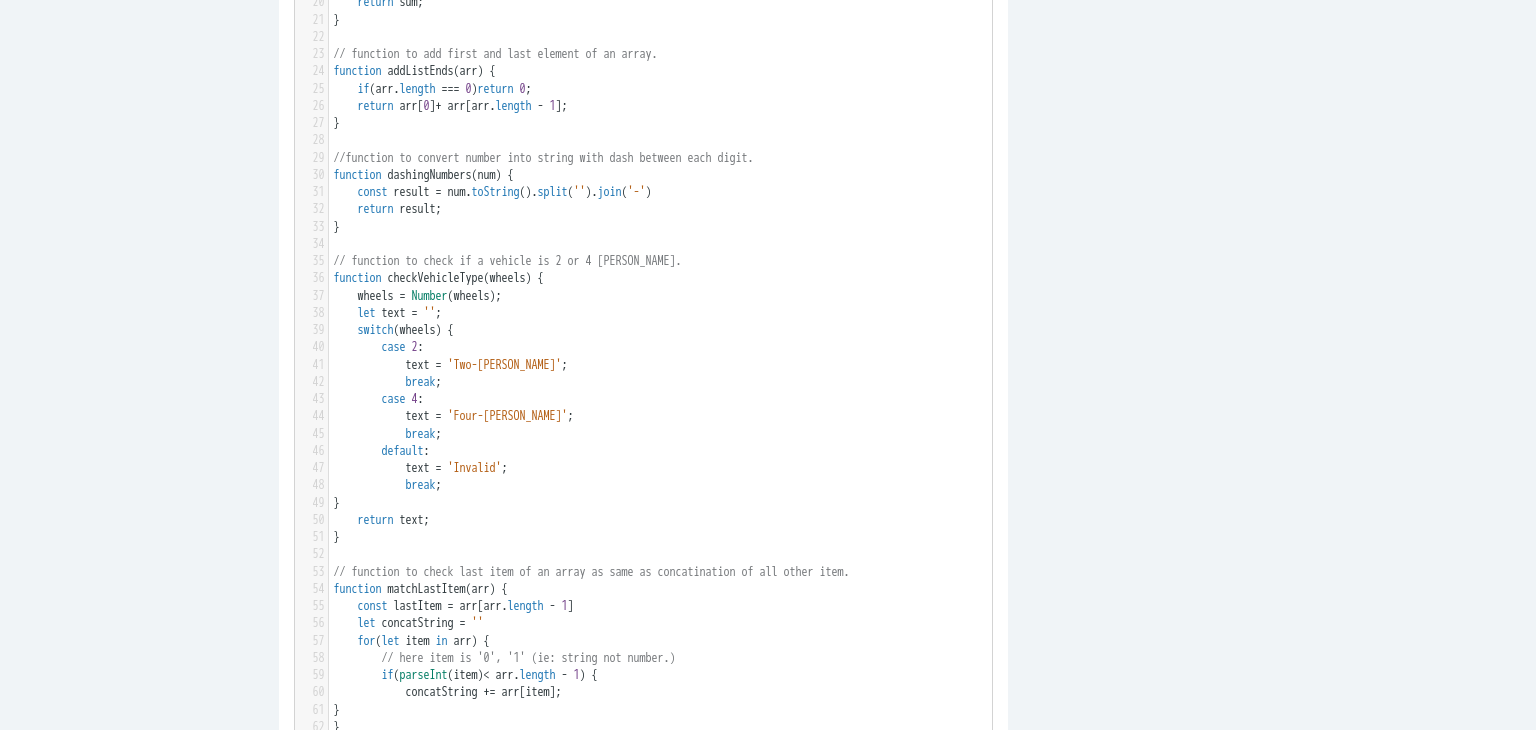 scroll, scrollTop: 0, scrollLeft: 0, axis: both 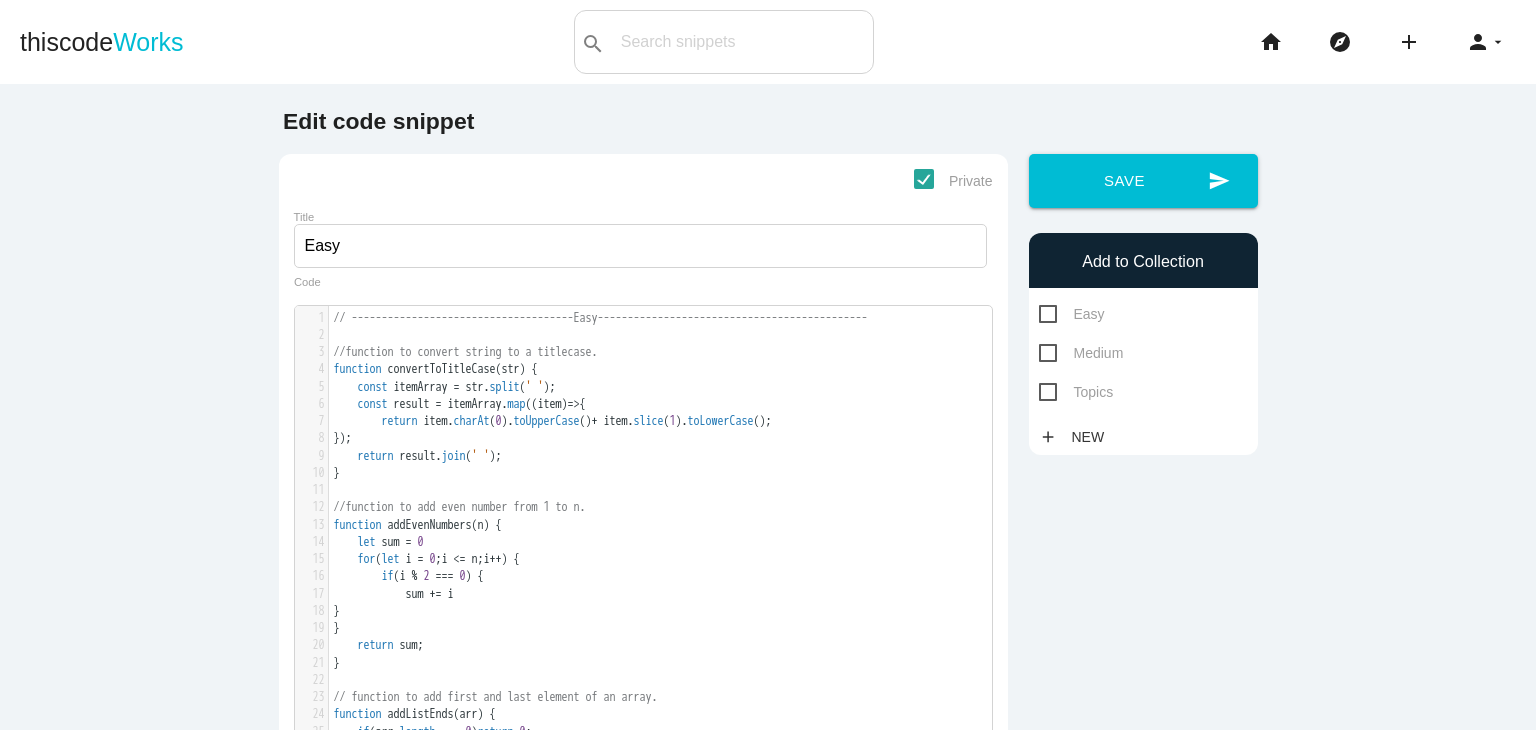 type on "//function to convert string to a titlecase.
function convertToTitleCase(str) {
const itemArray = str.split(' ');
const result = itemArray.map((item) => {
return item.charAt(0).toUpperCase() + item.slice(1).toLowerCase();
});
return result.join(' ');
}
//function to add even number from 1 to n.
function addEvenNumbers(n) {
let sum = 0
for (let i = 0; i <= n; i++) {
if (i % 2 === 0) {
sum += i
}
}
return sum;
}
// function to add first and last element of an array.
function addListEnds(arr) {
if (arr.length === 0) return 0;
return arr[0] + arr[arr.length - 1];
}
//function to convert number into string with dash between each digit.
function dashingNumbers(num) {
const result = num.toString().split('').join('-')
return result;
}
// function to check if a vehicle is 2 or 4 wheeler.
function checkVehicleType(wheels) {
wheels = Number(wheels);
let text = '';
switch (wheels) {
case 2:
text = '..." 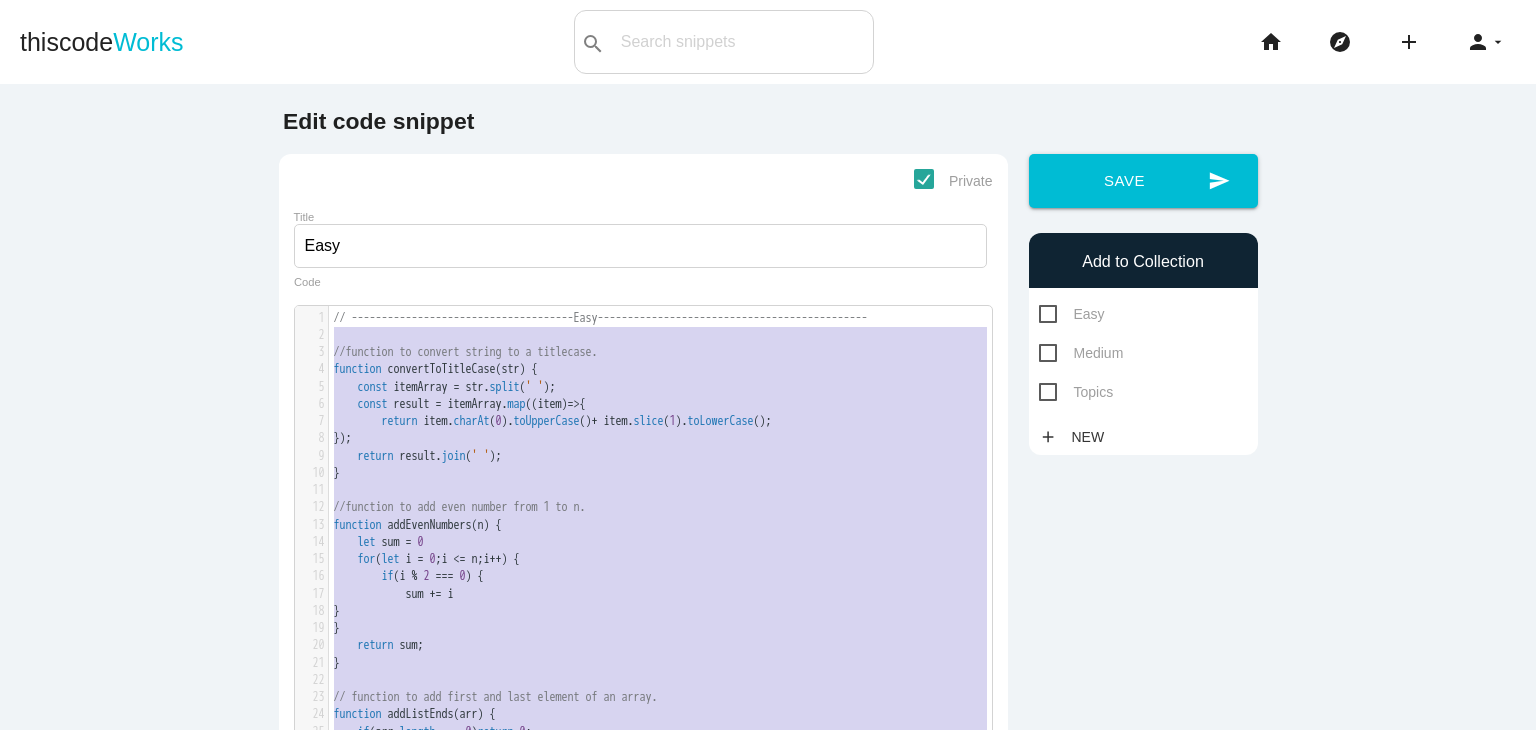click on "​" at bounding box center (668, 335) 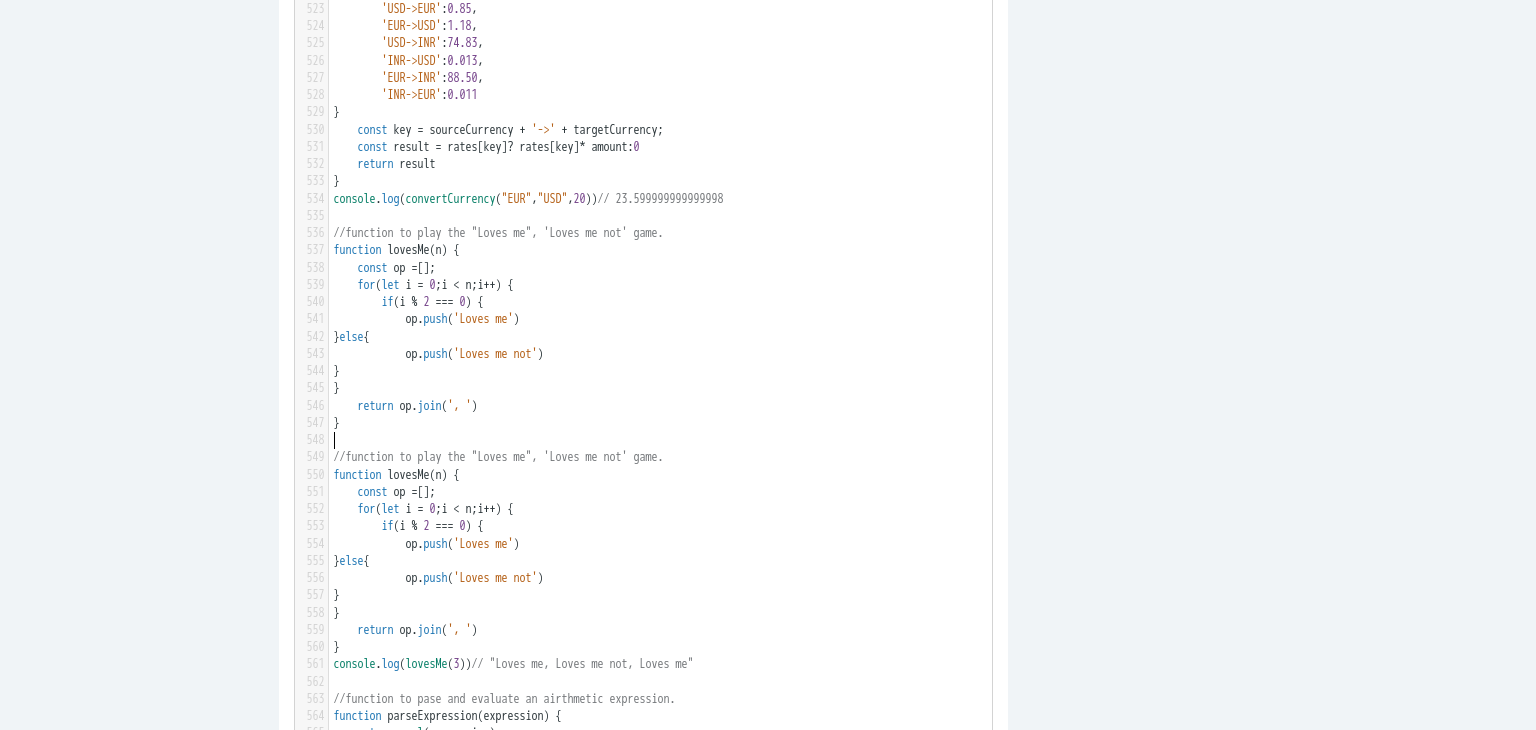 scroll, scrollTop: 9344, scrollLeft: 0, axis: vertical 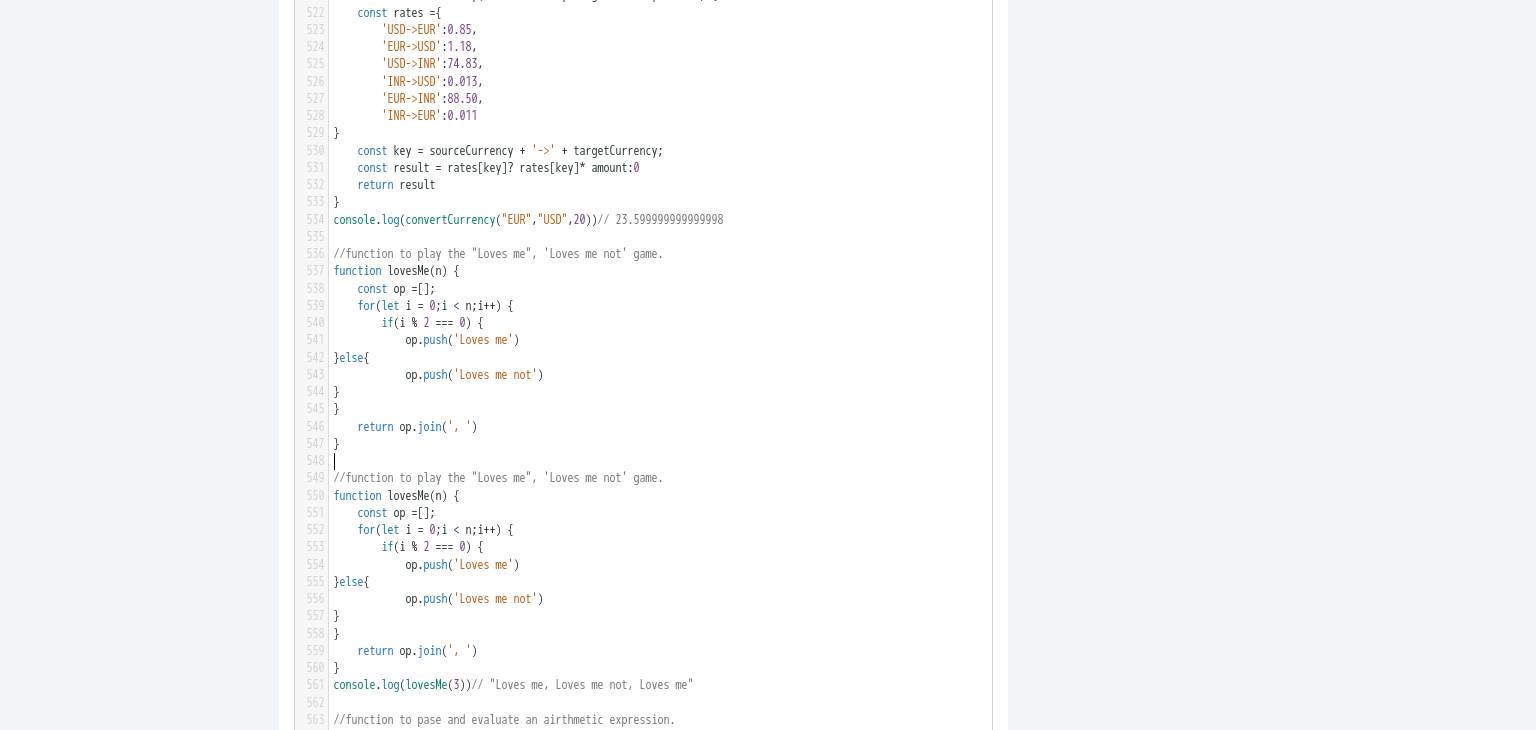 type on "//function to play the "Loves me", 'Loves me not' game.
function lovesMe(n) {
const op = [];
for (let i = 0; i < n; i++) {
if (i % 2 === 0) {
op.push('Loves me')
} else {
op.push('Loves me not')
}
}
return op.join(', ')
}" 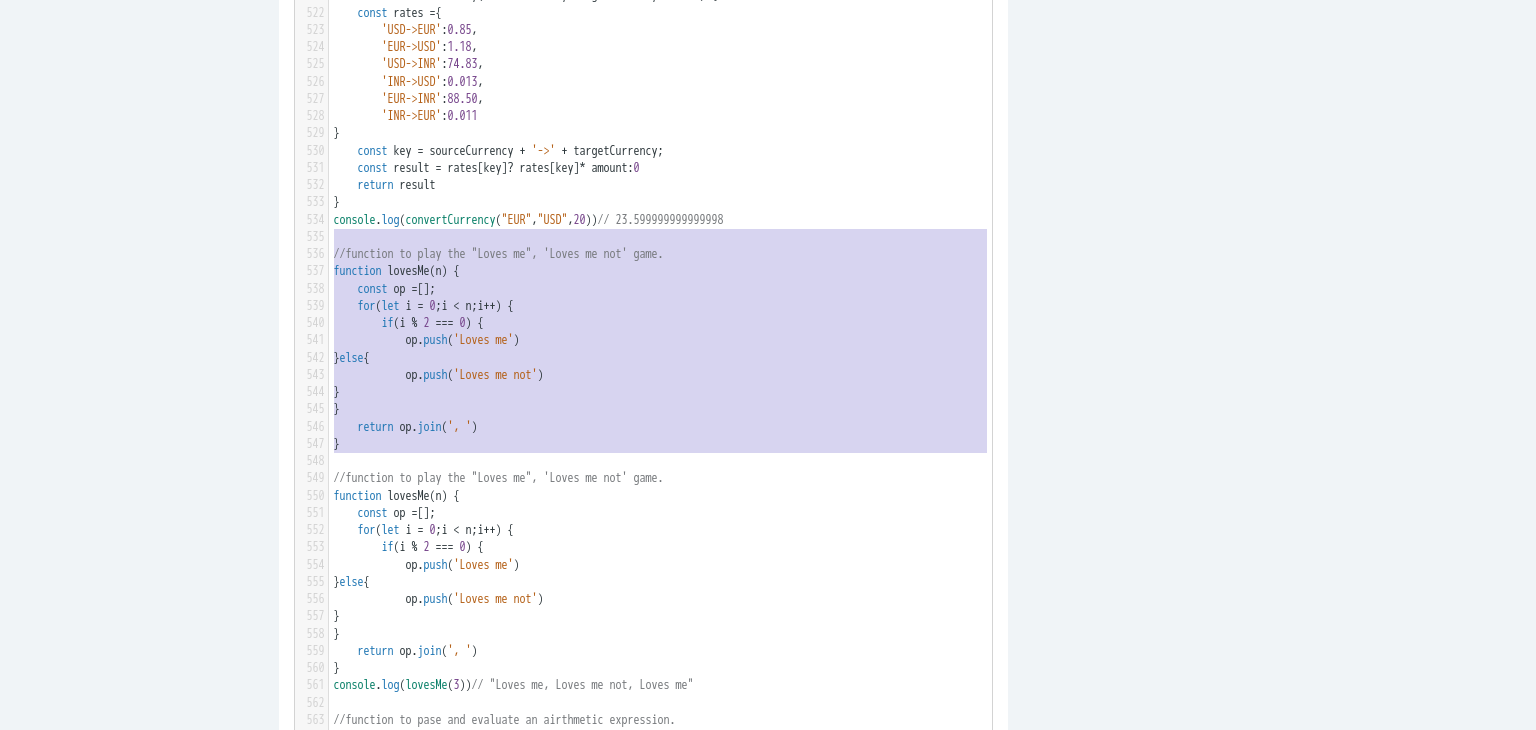 click on "​" at bounding box center [668, 237] 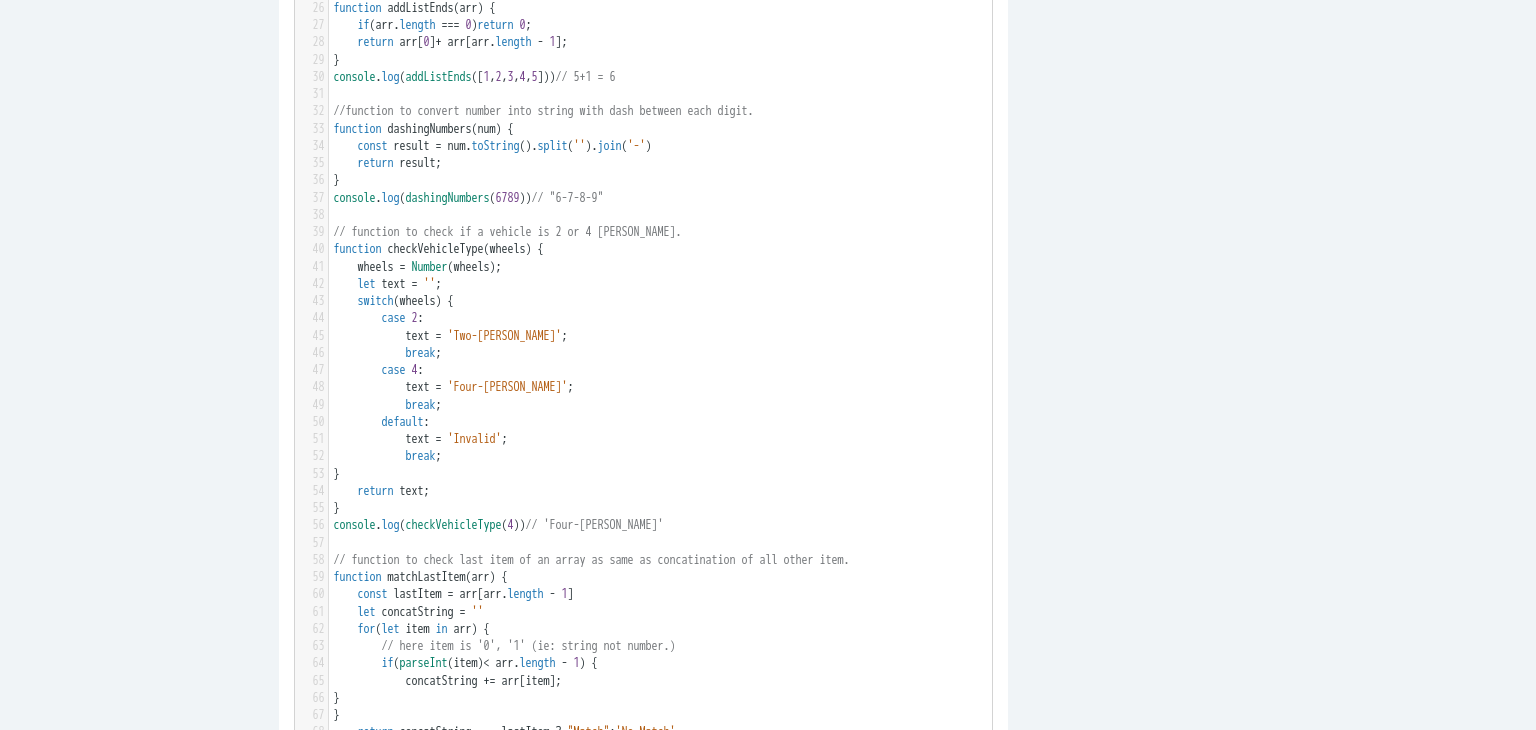 scroll, scrollTop: 0, scrollLeft: 0, axis: both 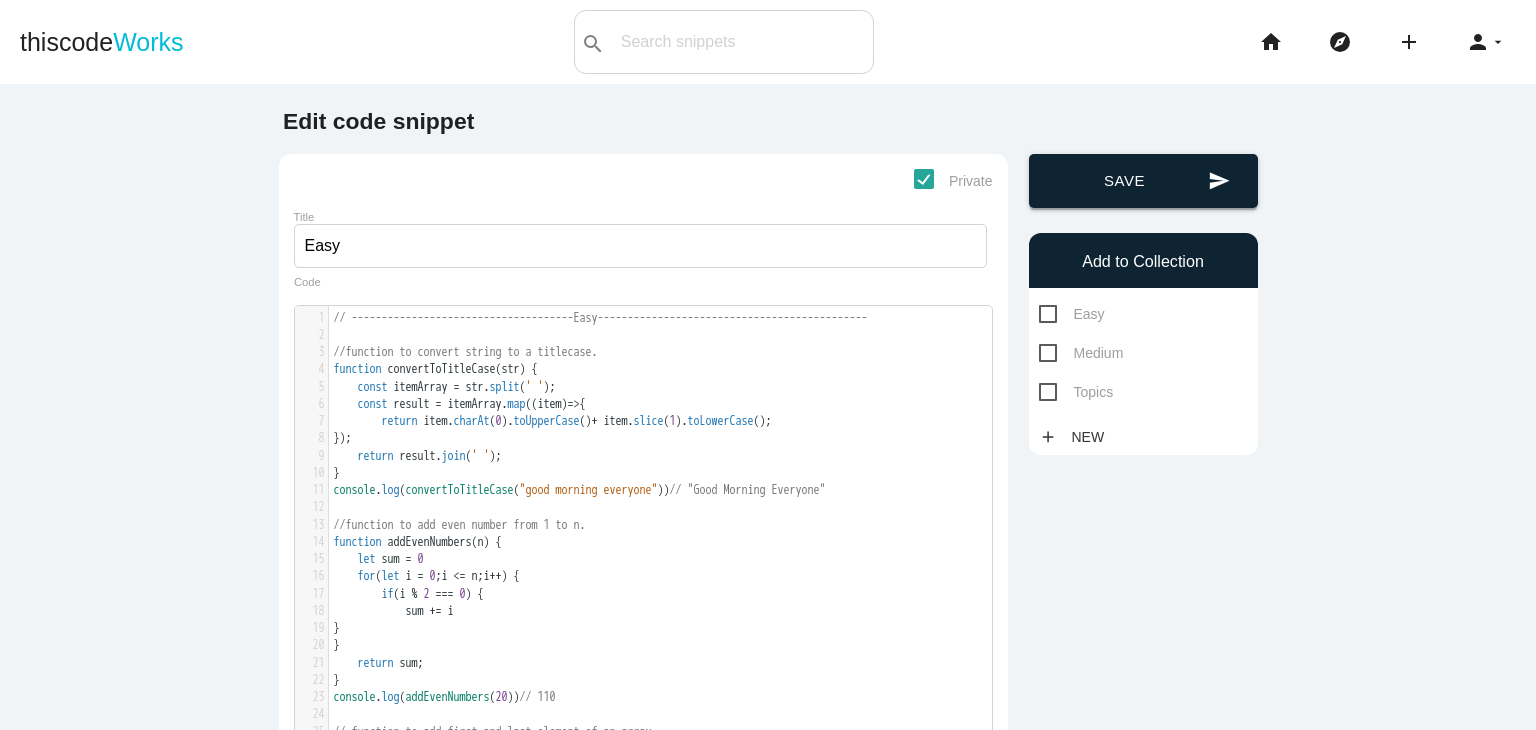 click on "send Save" at bounding box center (1143, 181) 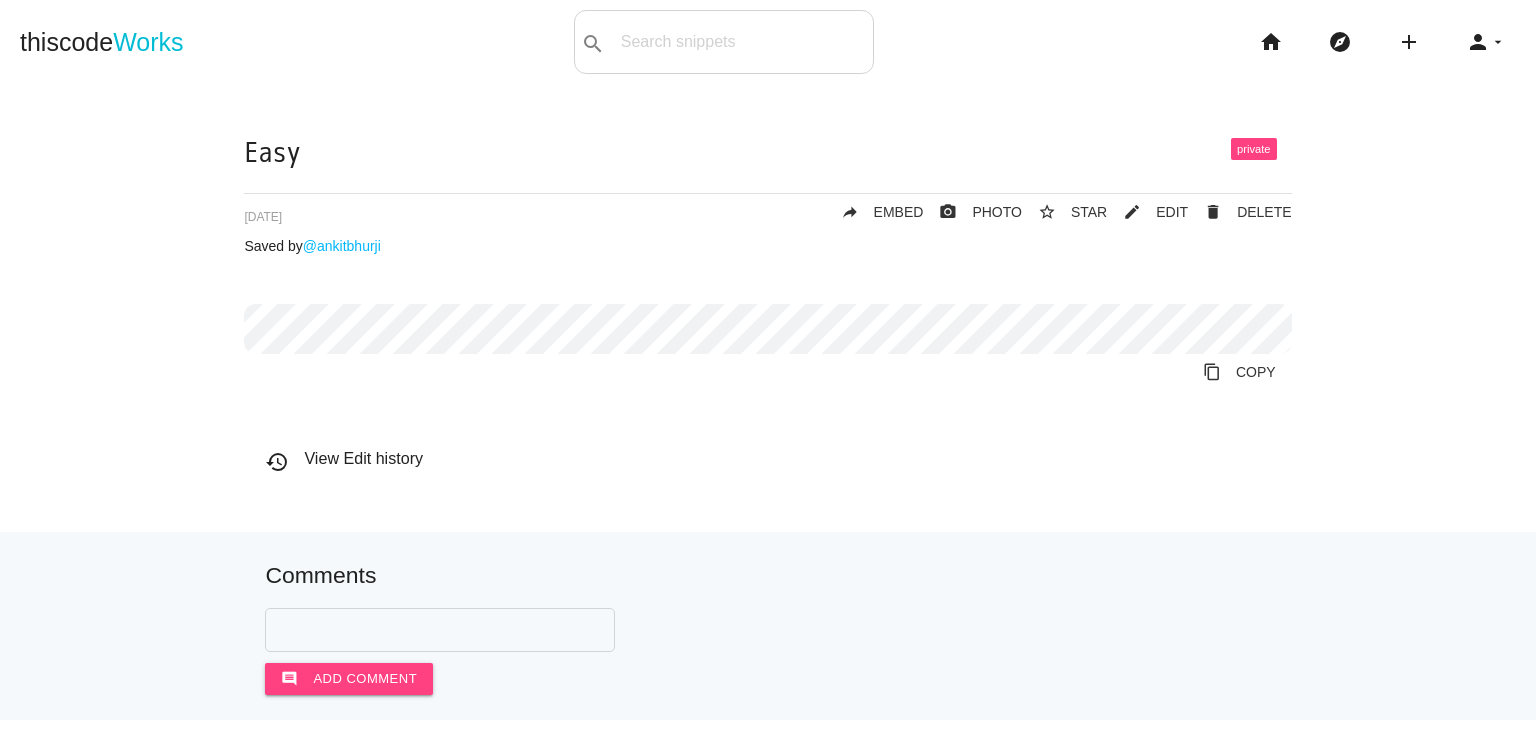 scroll, scrollTop: 0, scrollLeft: 0, axis: both 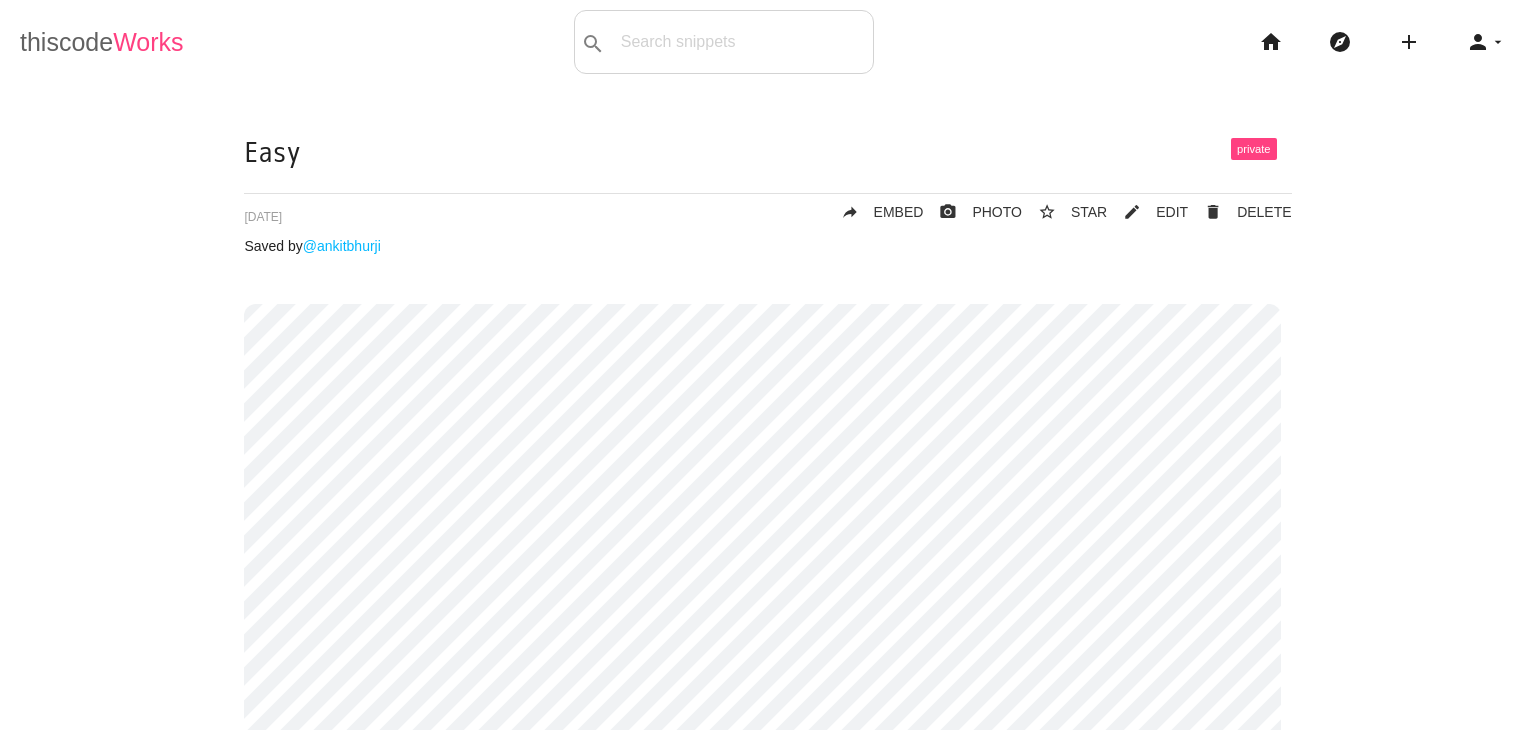 click on "thiscode Works" at bounding box center [102, 42] 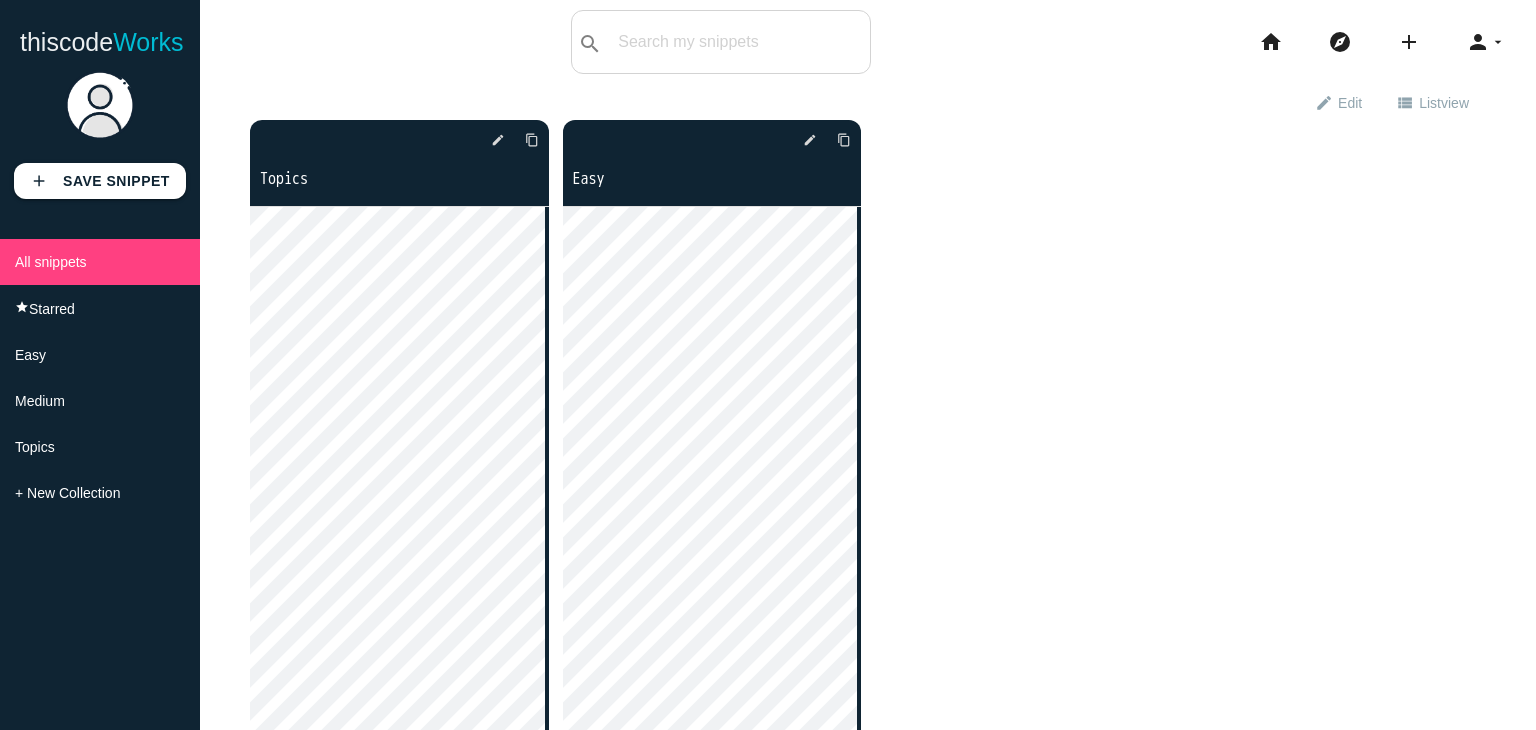 scroll, scrollTop: 0, scrollLeft: 0, axis: both 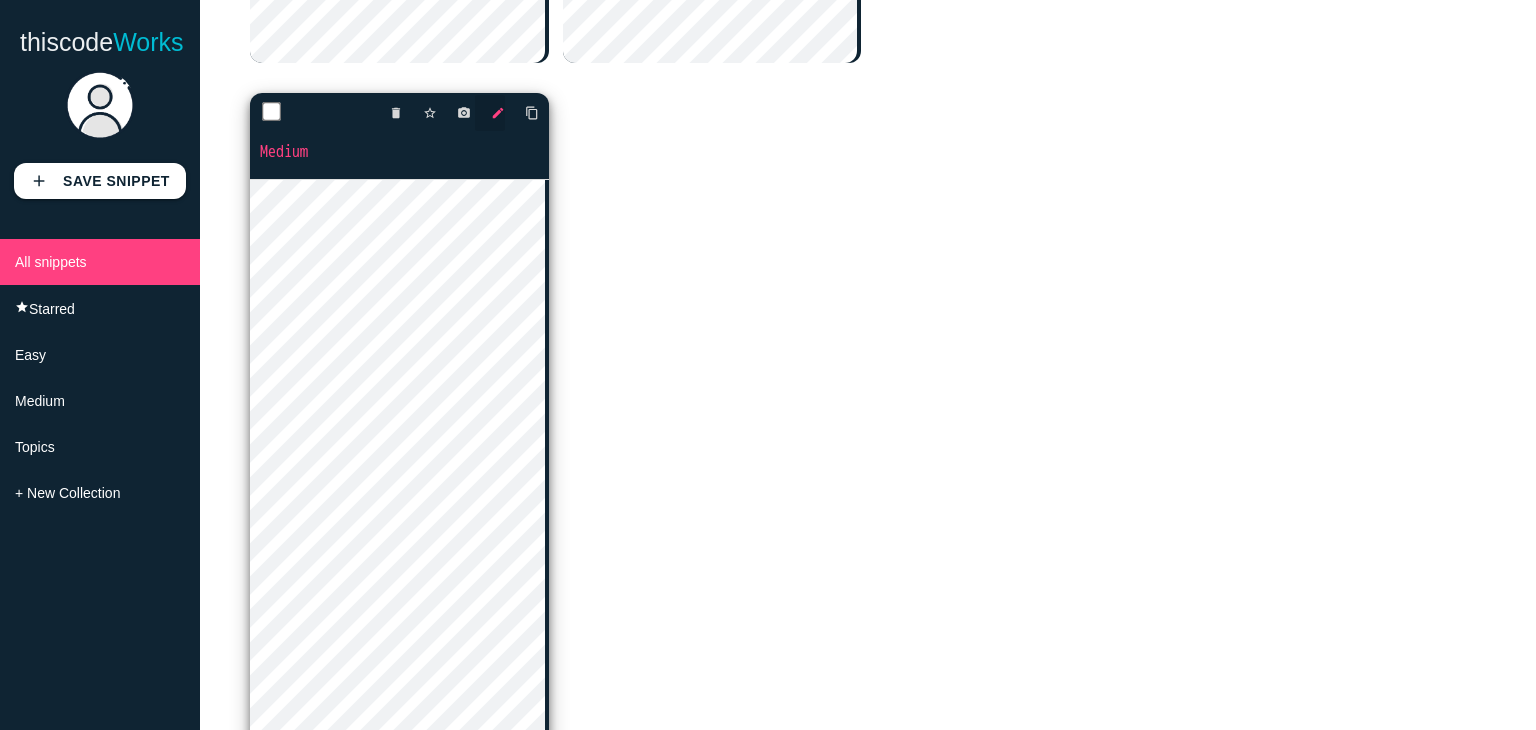 click on "edit" at bounding box center [498, 113] 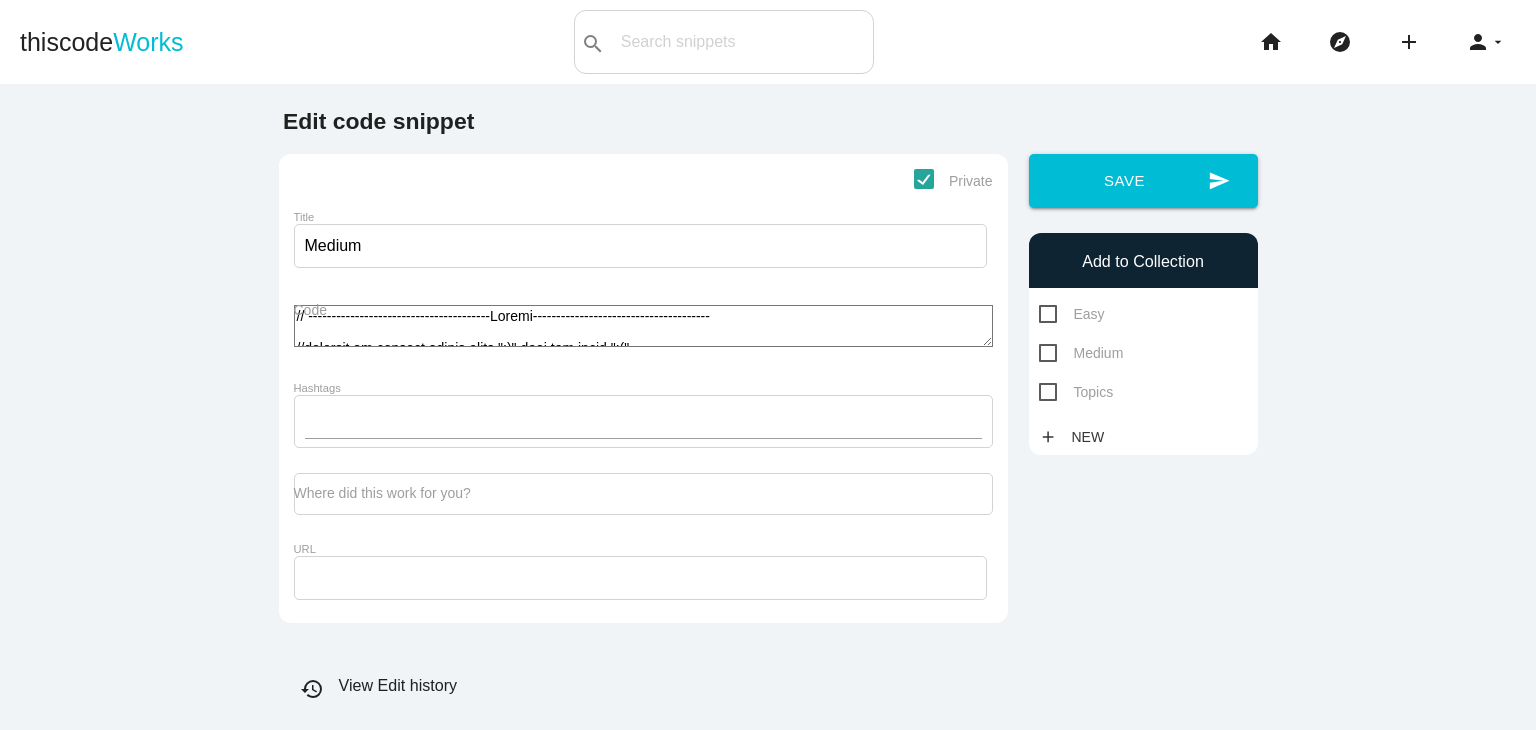 scroll, scrollTop: 0, scrollLeft: 0, axis: both 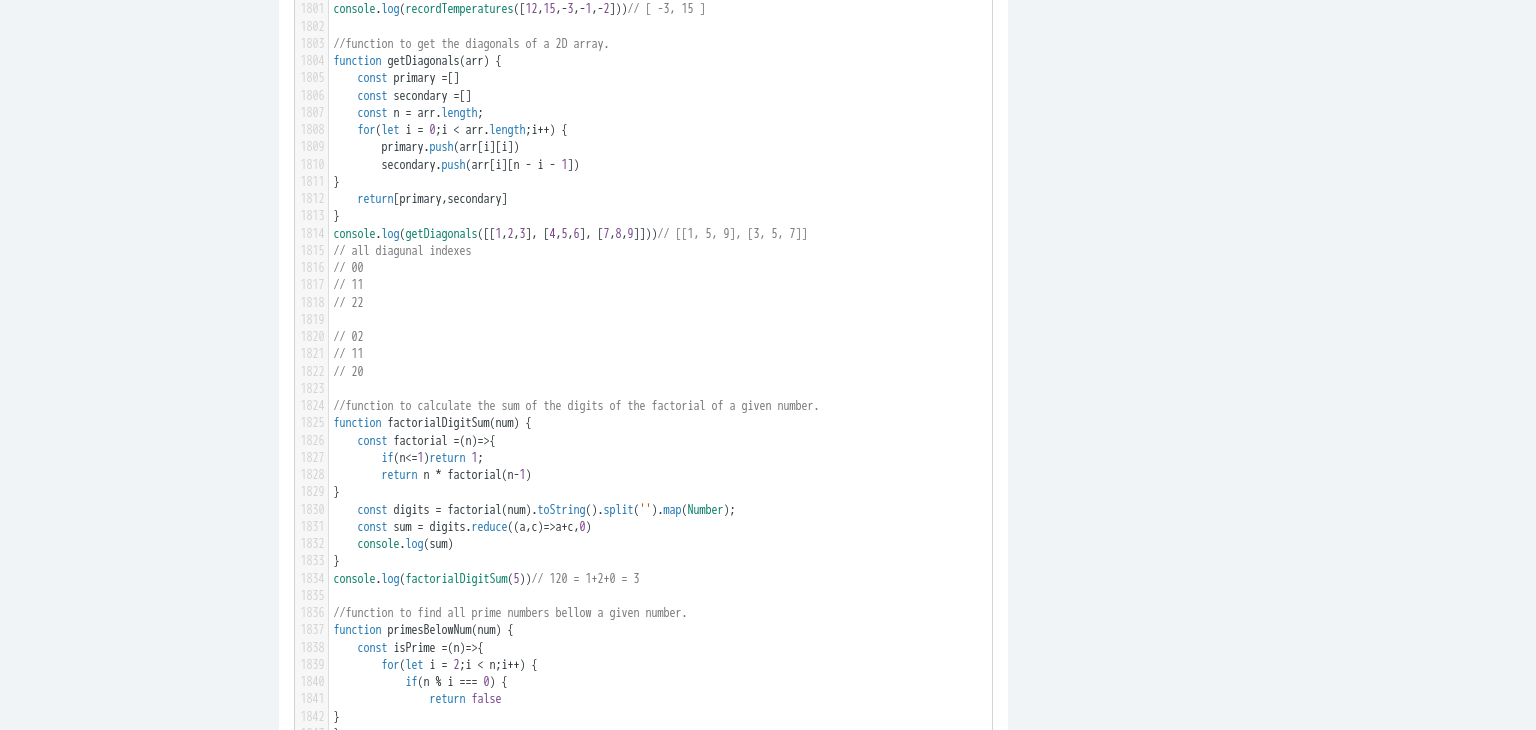 type on "​" 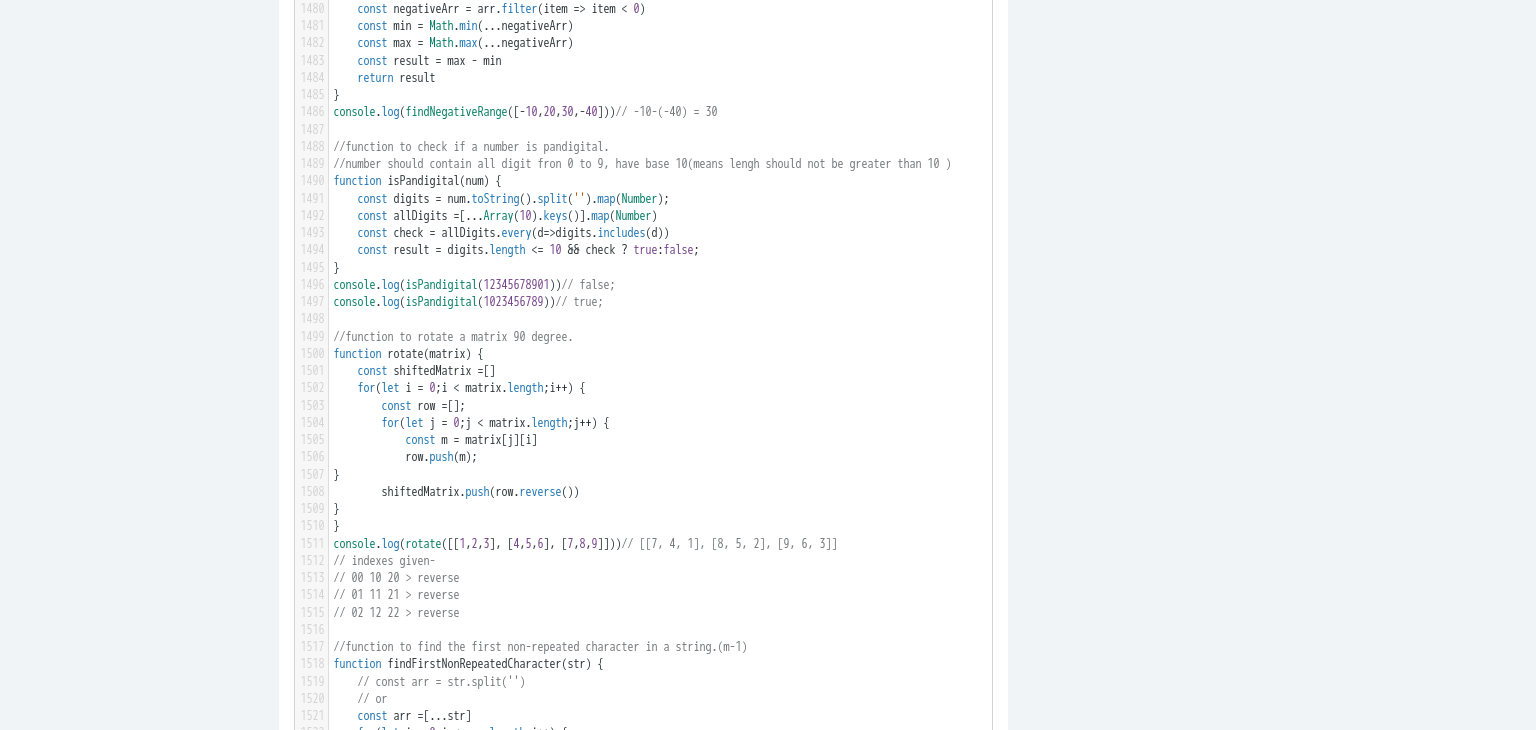 scroll, scrollTop: 25861, scrollLeft: 0, axis: vertical 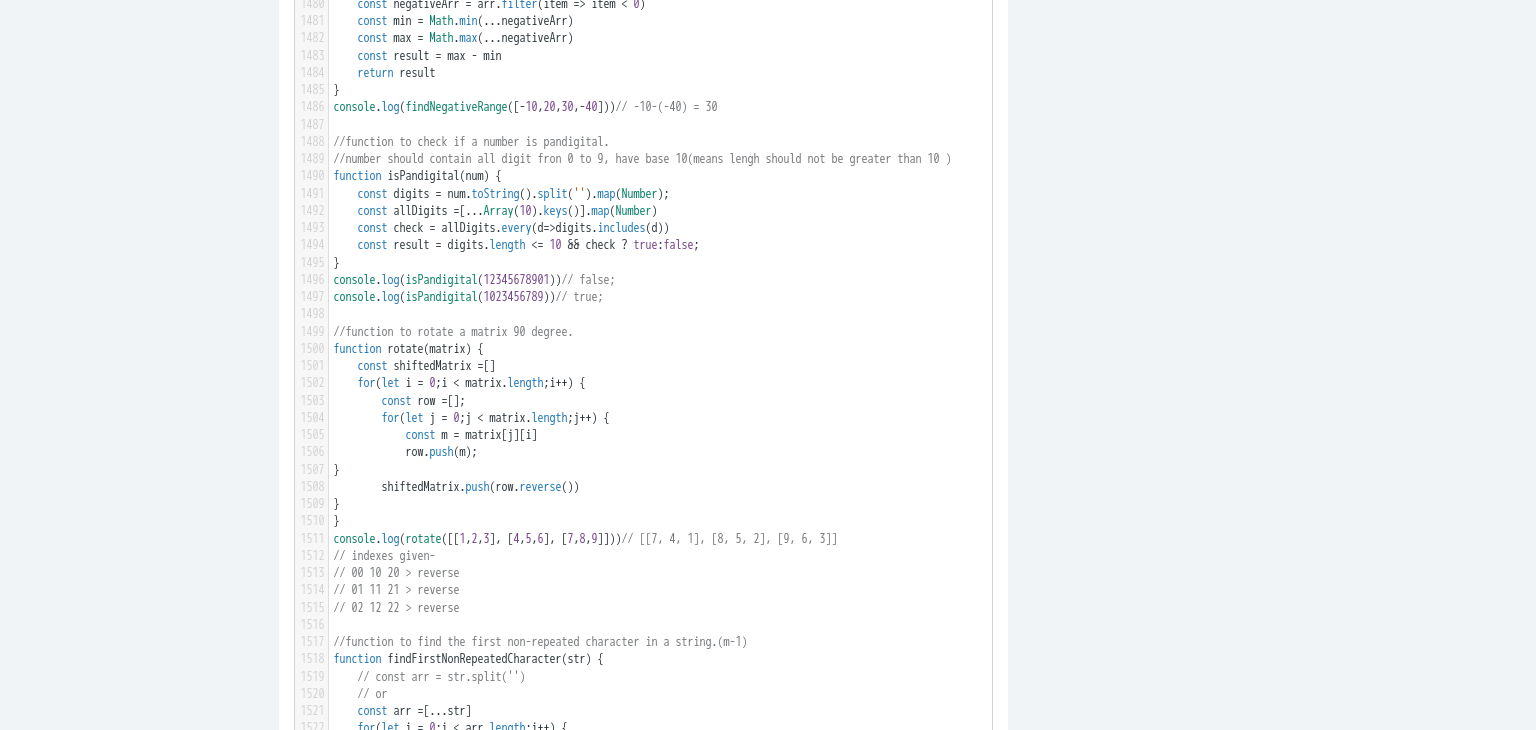 click on "​" at bounding box center [668, 125] 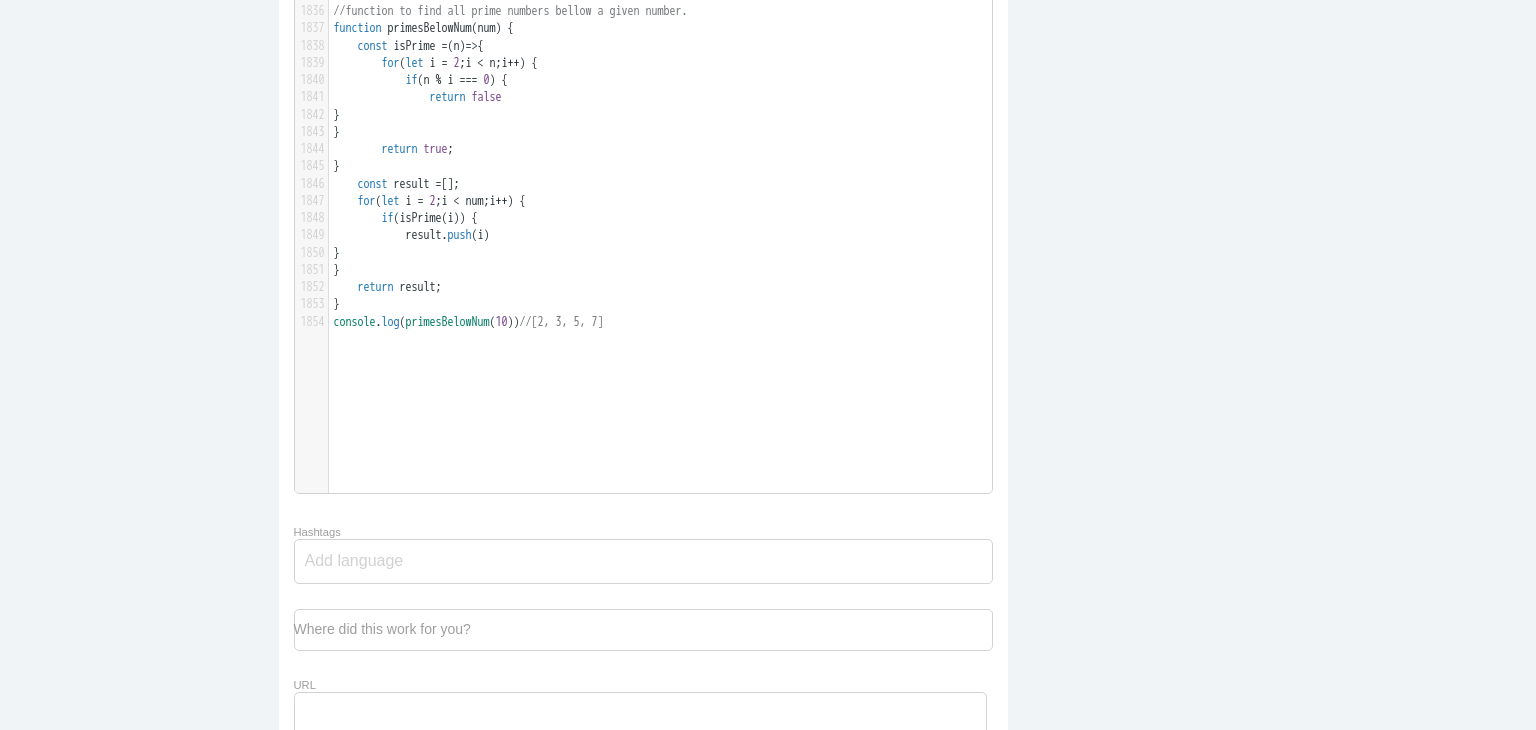 scroll, scrollTop: 32264, scrollLeft: 0, axis: vertical 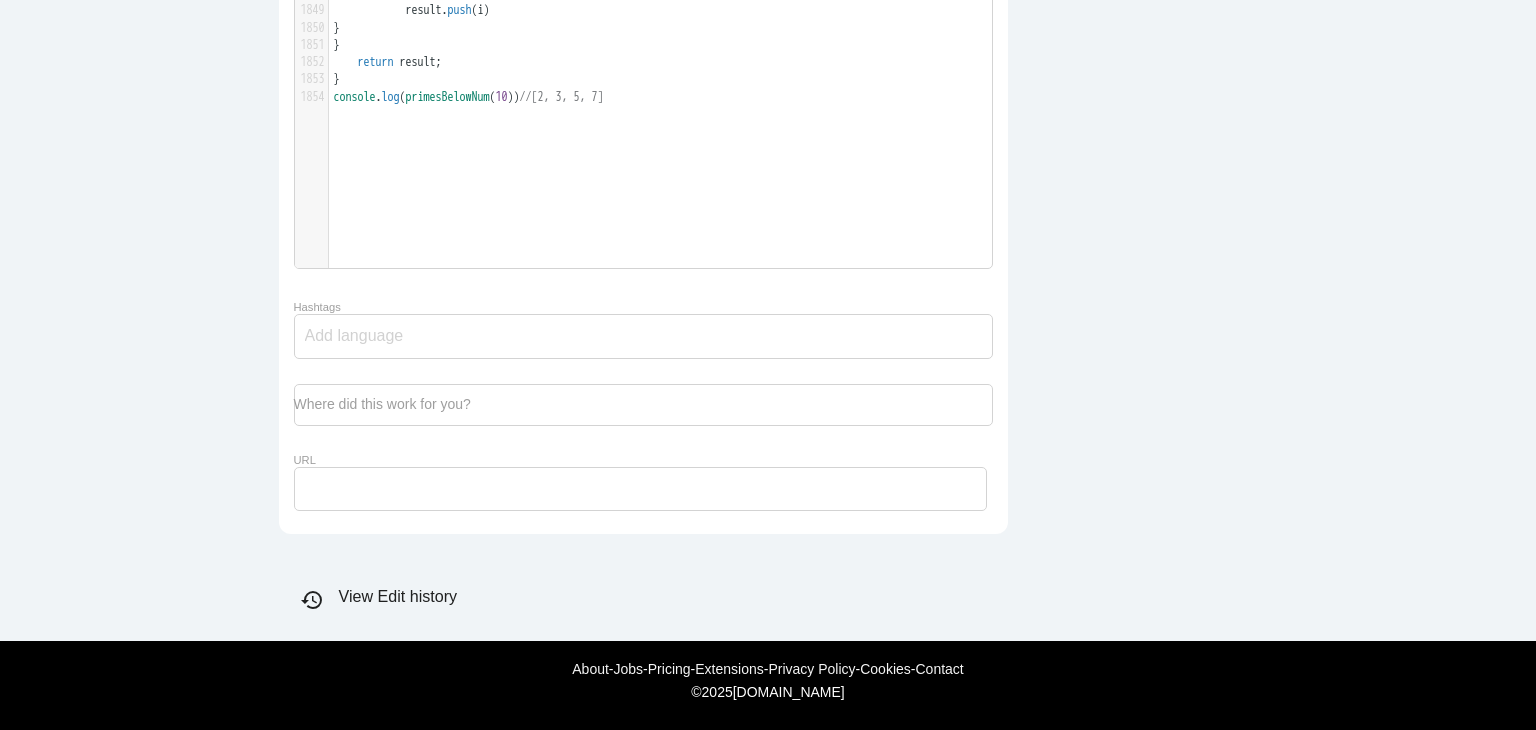type on "//function to check if a number is pandigital.
//number should contain all digit fron 0 to 9, have base 10(means lengh should not be greater than 10 )
function isPandigital(num) {
const digits = num.toString().split('').map(Number);
const allDigits = [...Array(10).keys()].map(Number)
const check = allDigits.every(d=>digits.includes(d))
const result = digits.length <= 10 && check ? true: false;
}
console.log(isPandigital(12345678901)) // false;
console.log(isPandigital(1023456789)) // true;
//function to rotate a matrix 90 degree.
function rotate(matrix) {
const shiftedMatrix = []
for (let i = 0; i < matrix.length; i++) {
const row = [];
for (let j = 0; j < matrix.length; j++) {
const m = matrix[j][i]
row.push(m);
}
shiftedMatrix.push(row.reverse())
}
}
console.log(rotate([[1, 2, 3], [4, 5, 6], [7, 8, 9]])) // [[7, 4, 1], [8, 5, 2], [9, 6, 3]]
// indexes given-
// 00 10 20 > reverse
// 01 11 21 > reverse
// 02 12 22 > reve..." 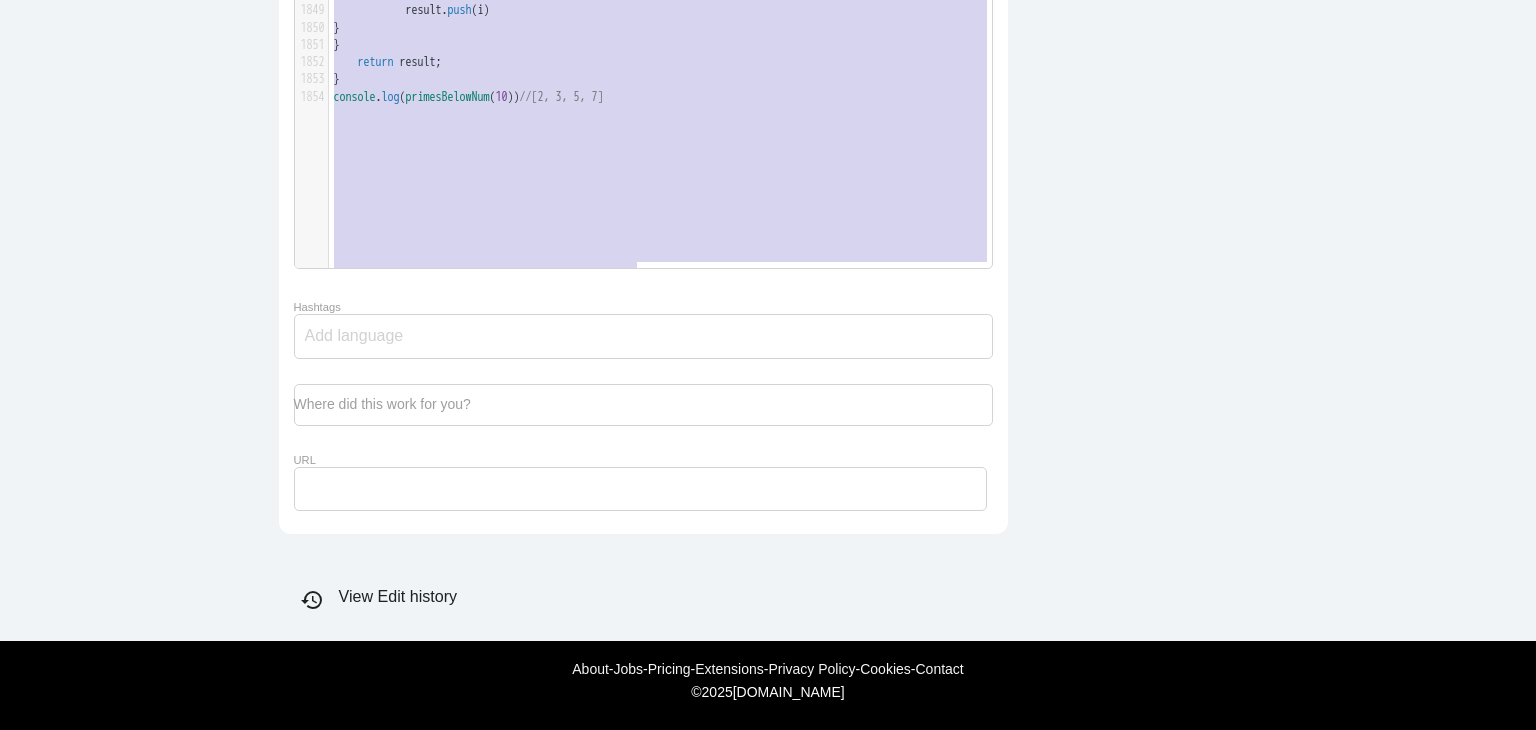 click on "console . log ( primesBelowNum ( 10 ))  //[2, 3, 5, 7]" at bounding box center [668, 97] 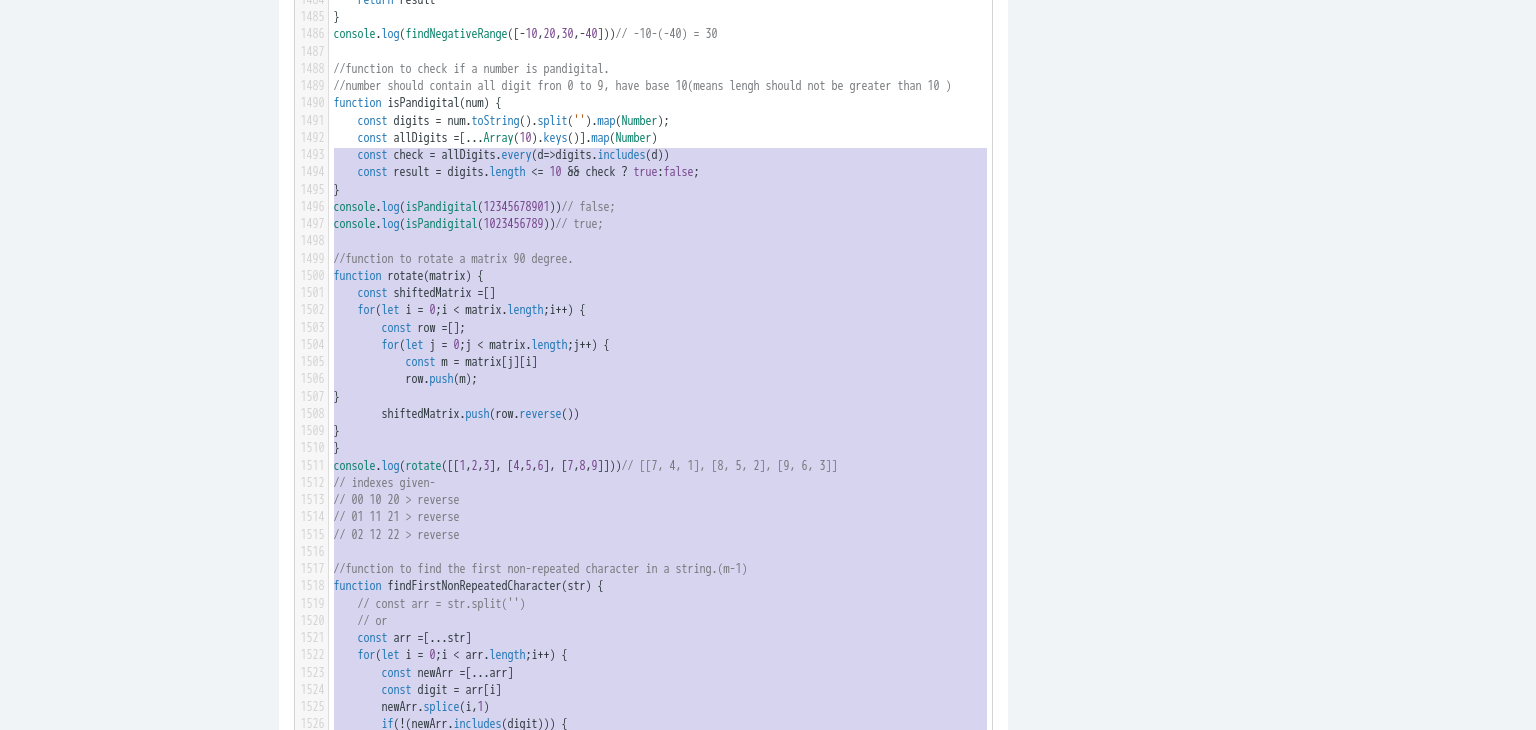 scroll, scrollTop: 25932, scrollLeft: 0, axis: vertical 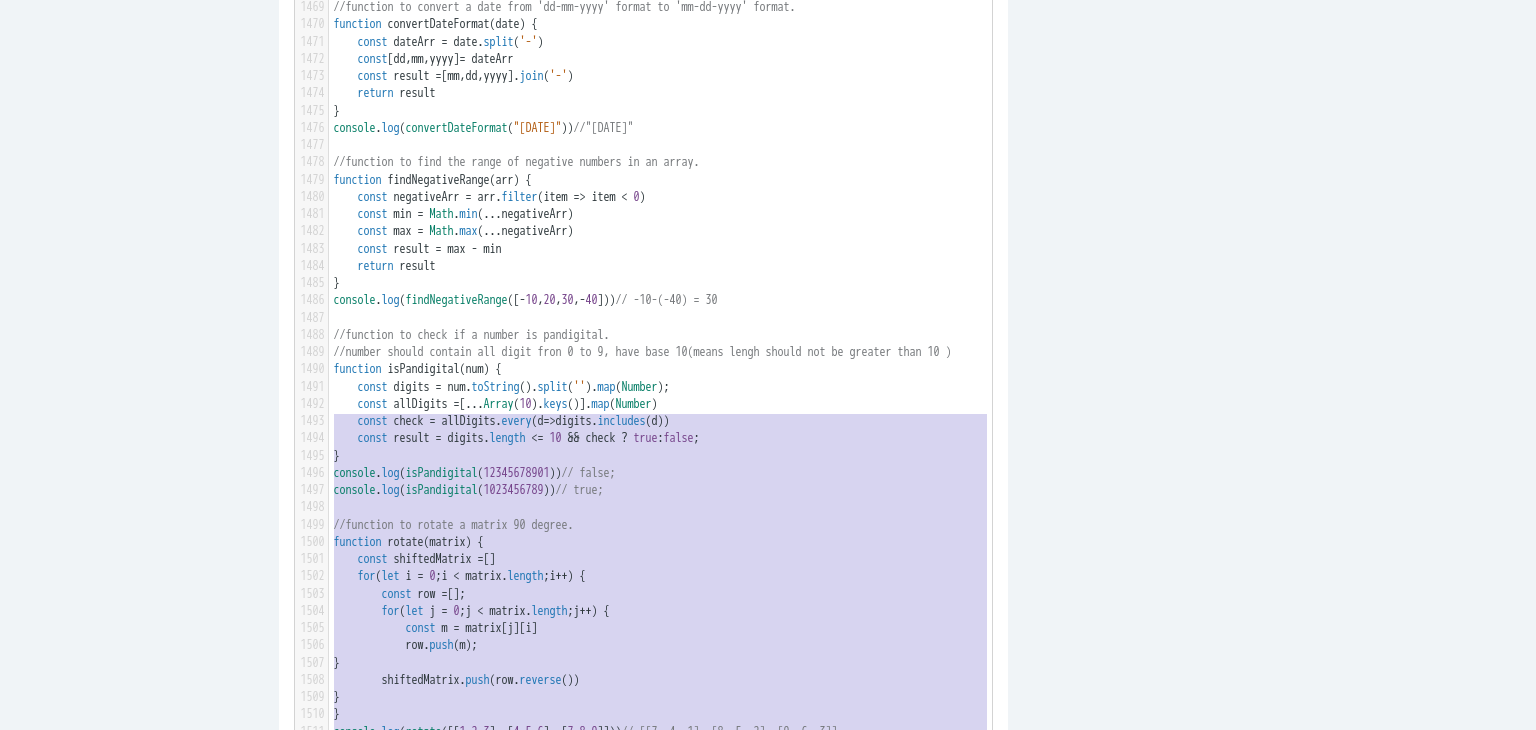 click on "findNegativeRange" at bounding box center [439, 180] 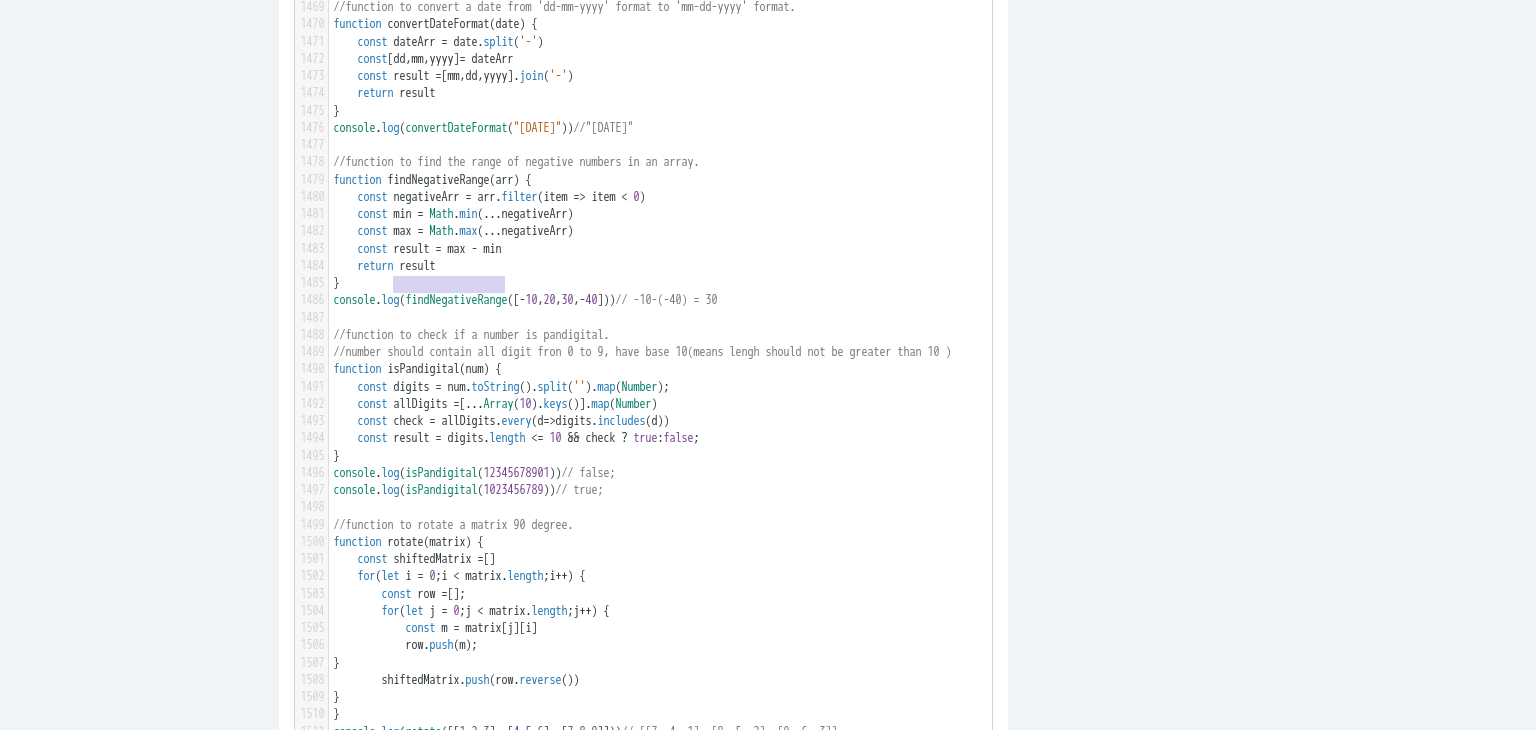 click on "findNegativeRange" at bounding box center [439, 180] 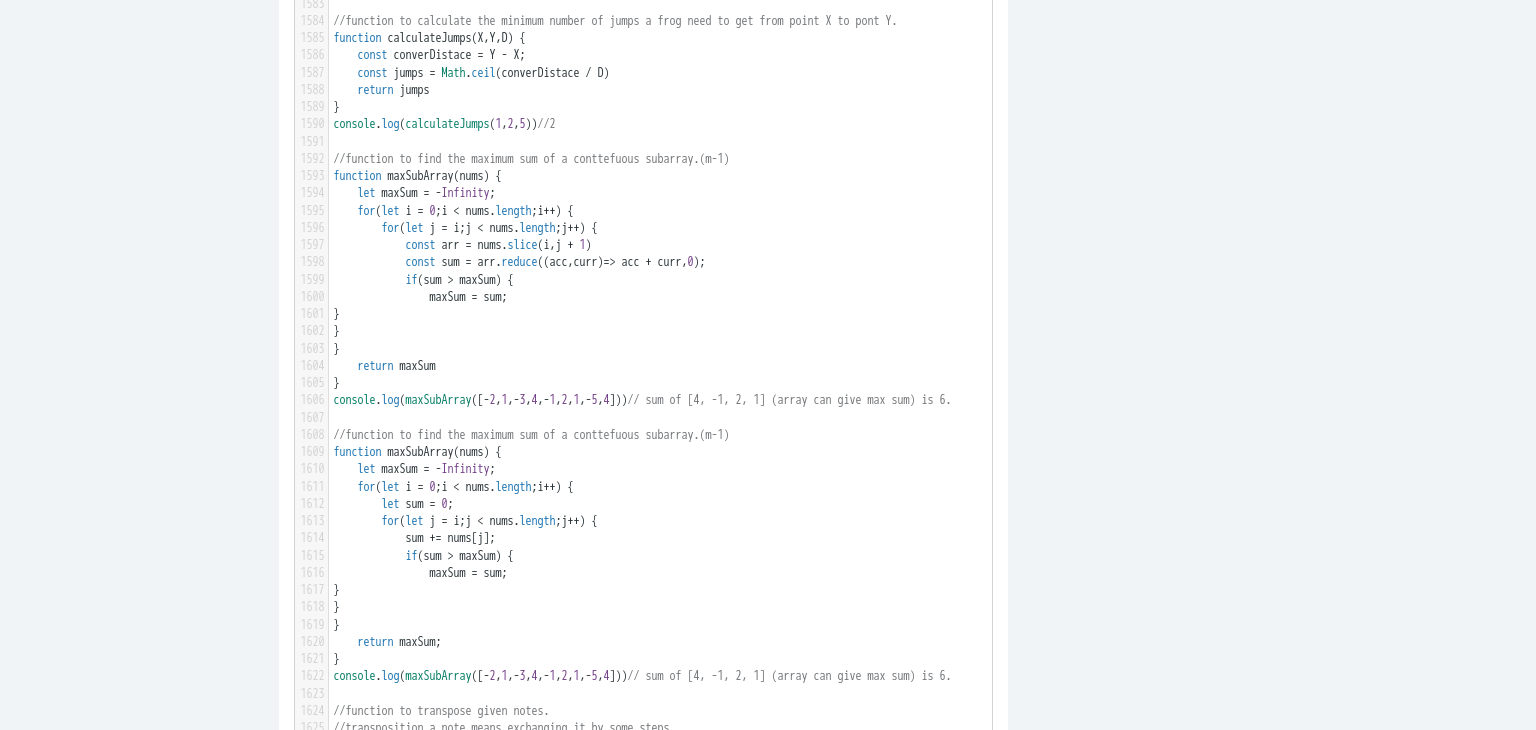 scroll, scrollTop: 27947, scrollLeft: 0, axis: vertical 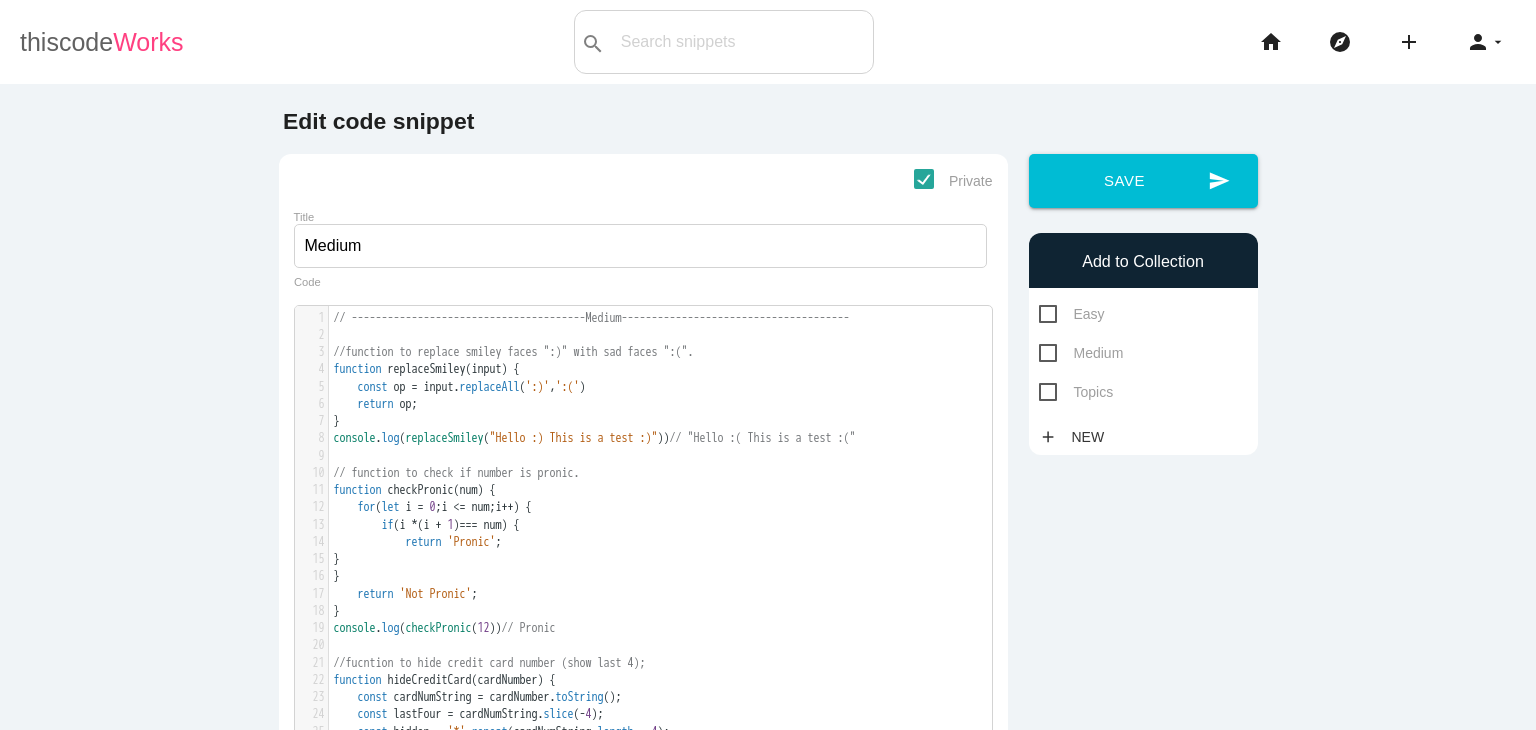 click on "thiscode Works" at bounding box center (102, 42) 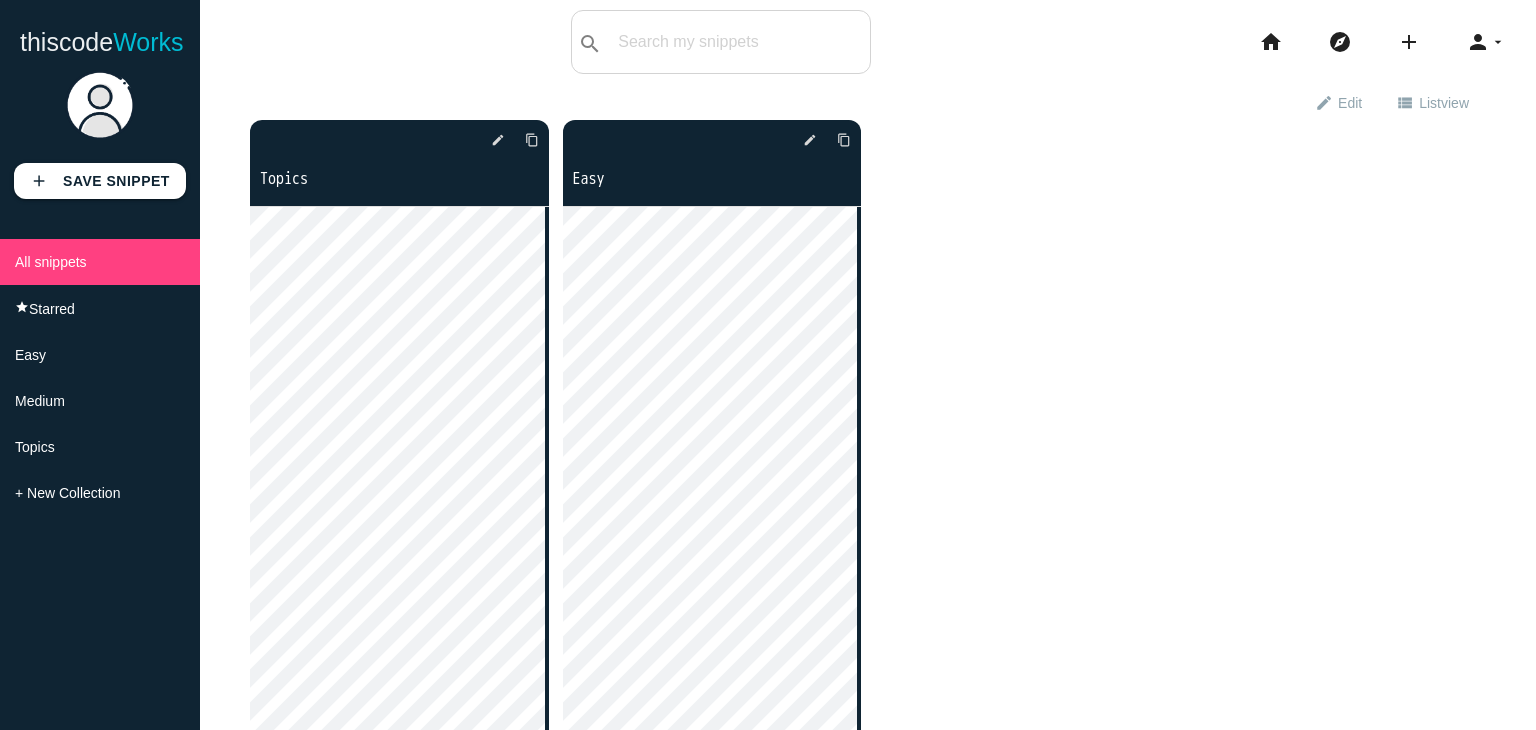 scroll, scrollTop: 0, scrollLeft: 0, axis: both 